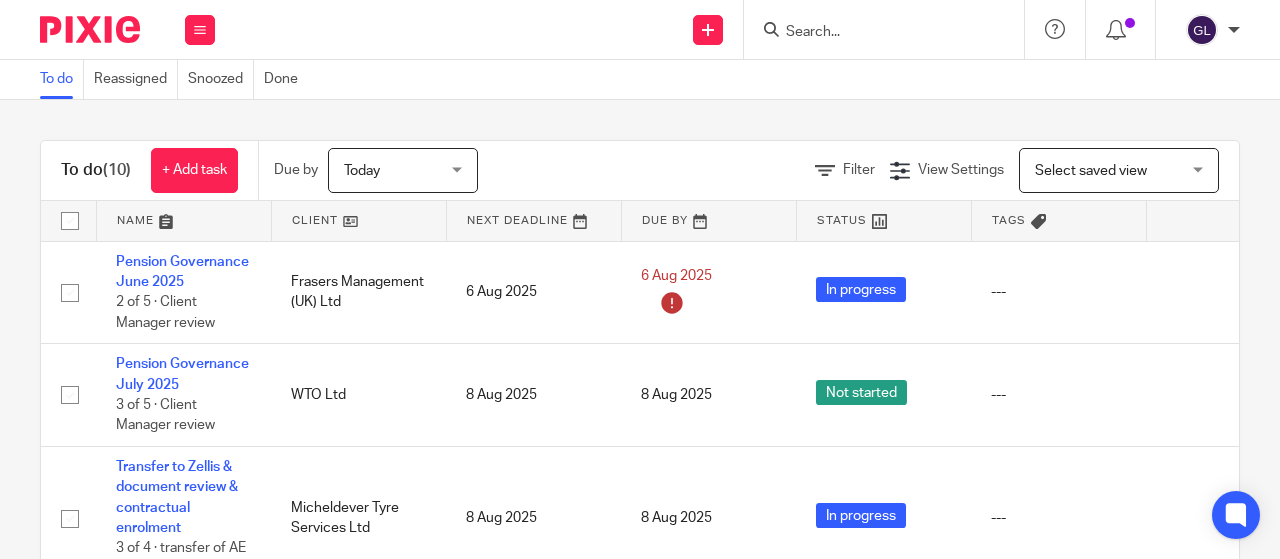 scroll, scrollTop: 0, scrollLeft: 0, axis: both 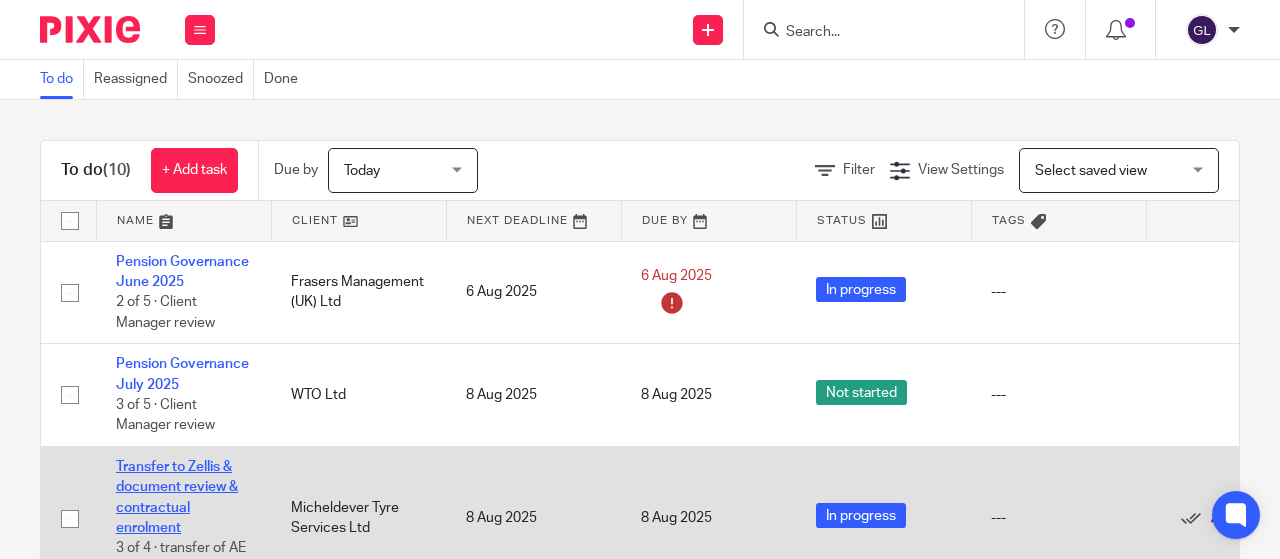 click on "Transfer to Zellis & document review & contractual enrolment" at bounding box center (177, 497) 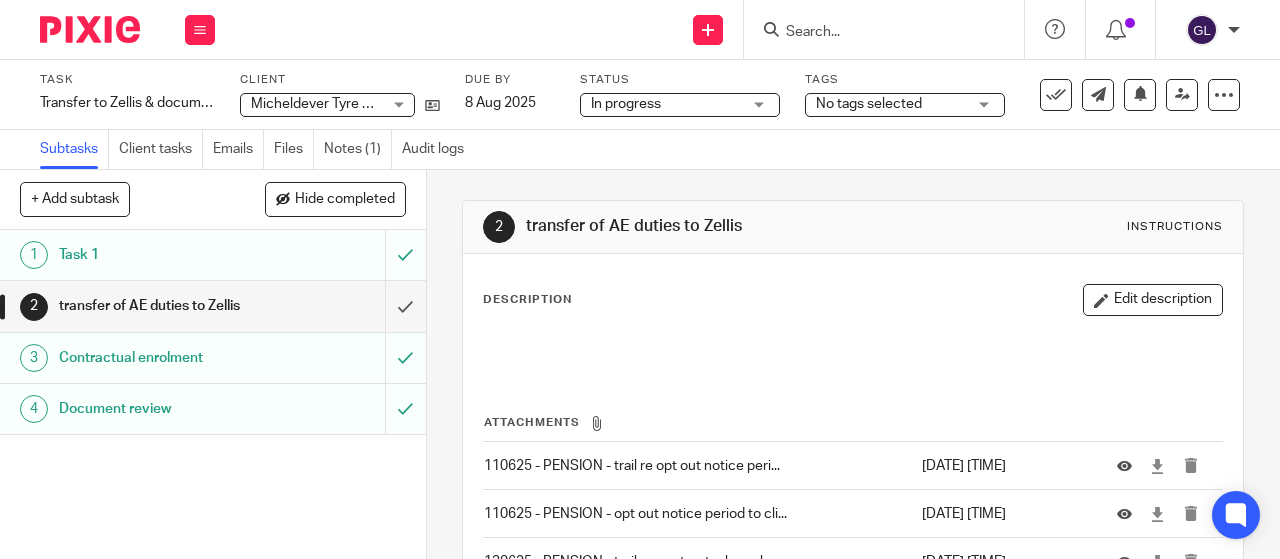 scroll, scrollTop: 0, scrollLeft: 0, axis: both 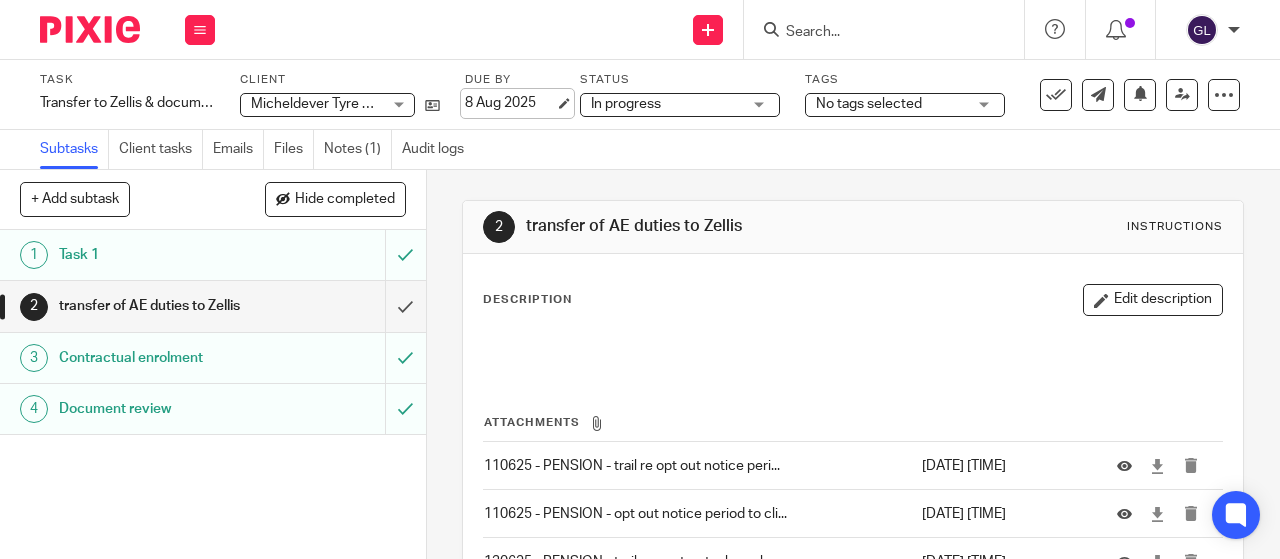 click on "8 Aug 2025" at bounding box center (510, 103) 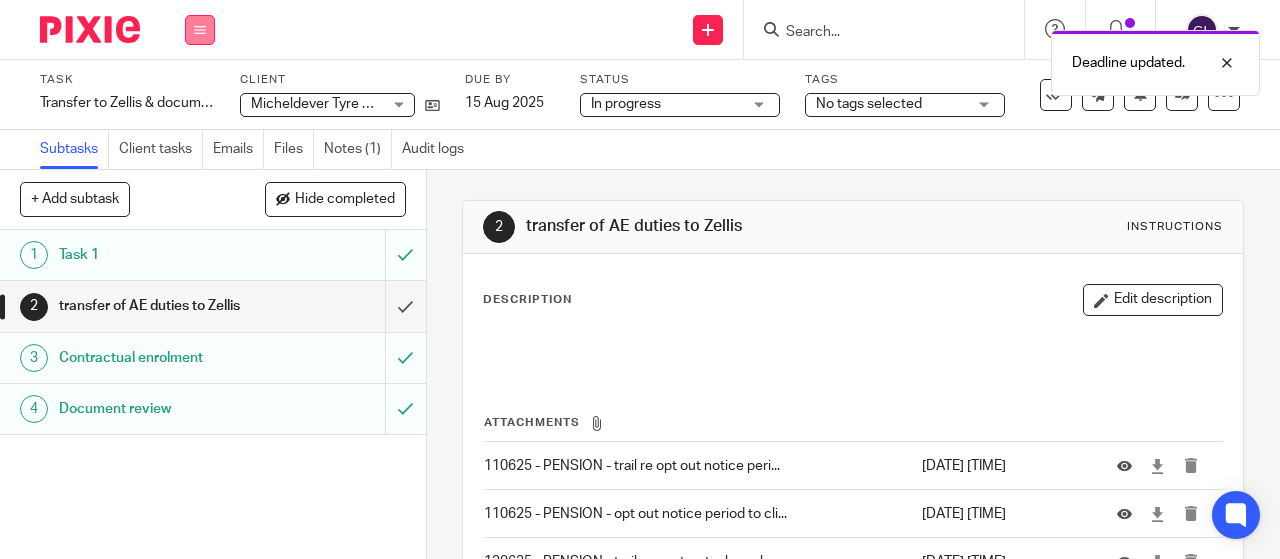 click at bounding box center [200, 30] 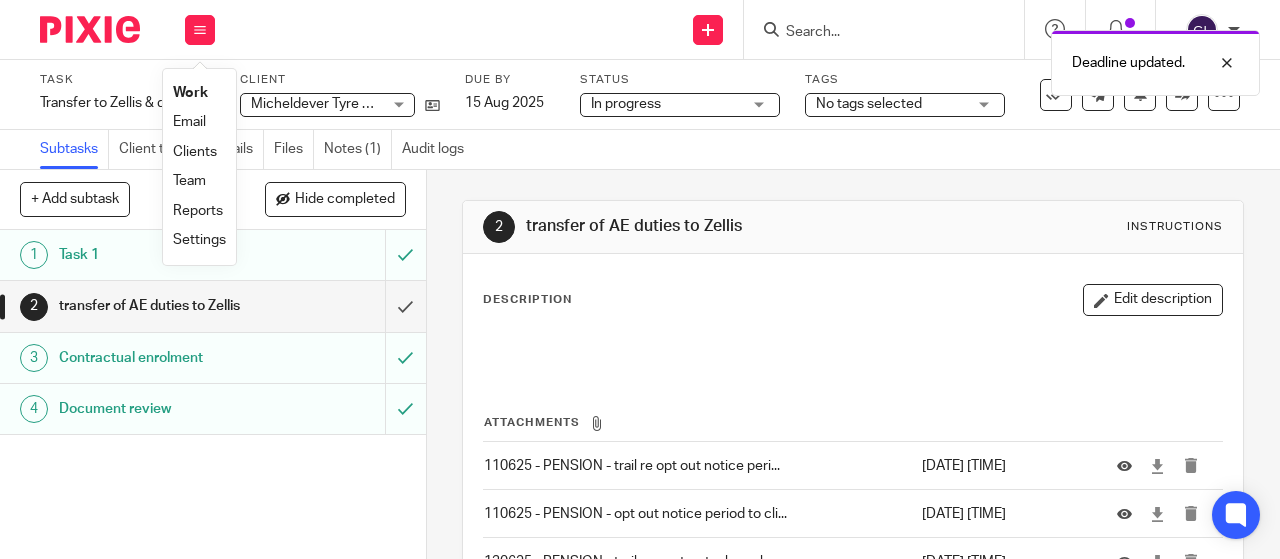 click on "Work" at bounding box center [190, 93] 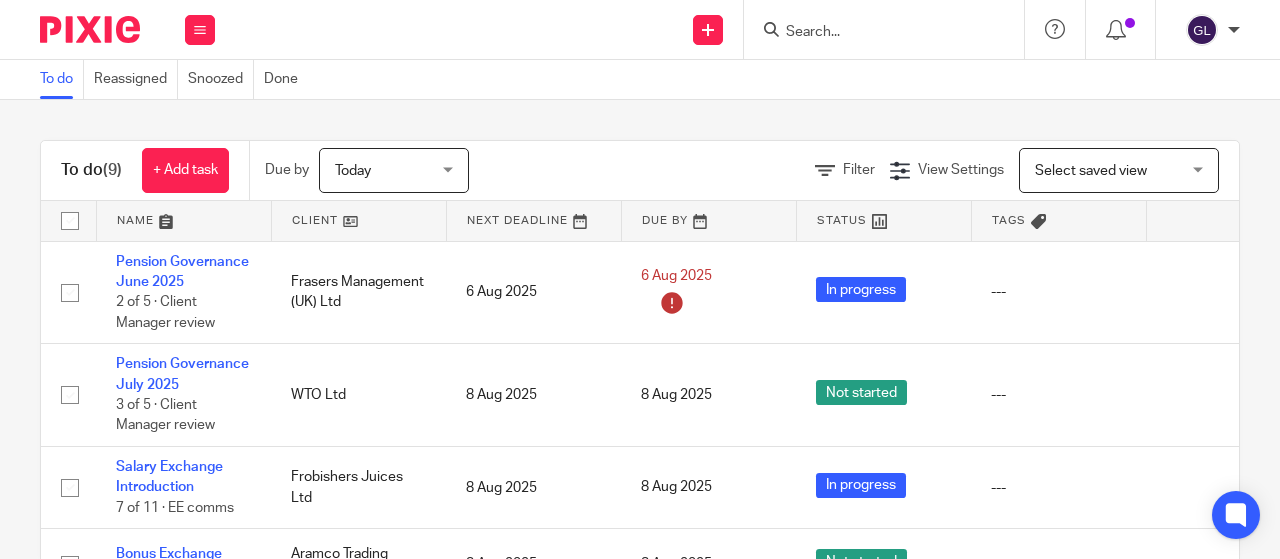 scroll, scrollTop: 0, scrollLeft: 0, axis: both 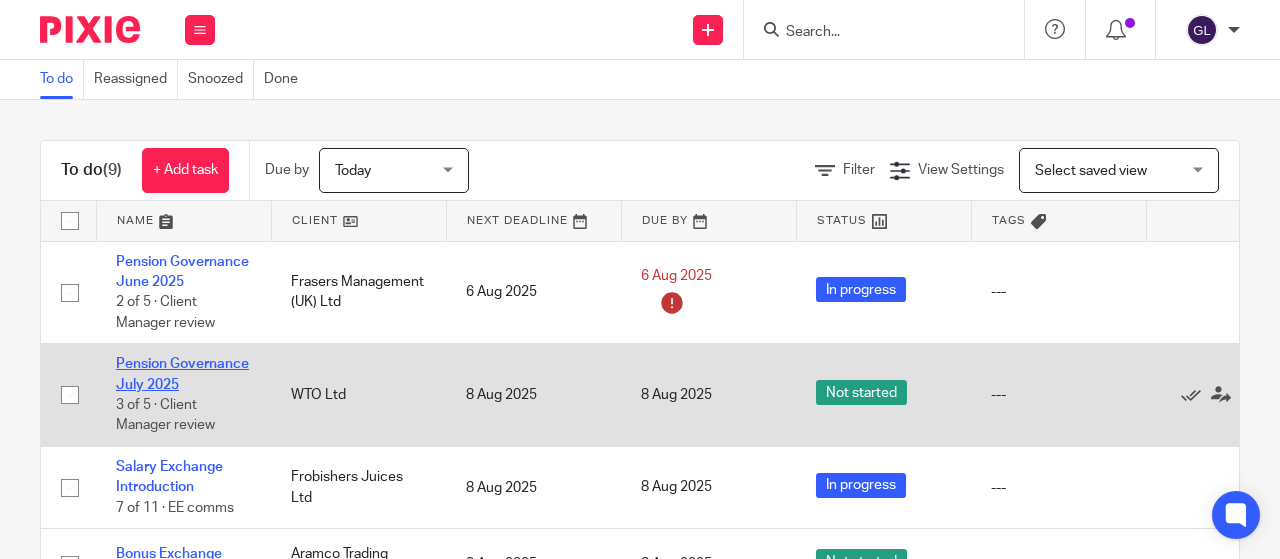 click on "Pension Governance July 2025" at bounding box center (182, 374) 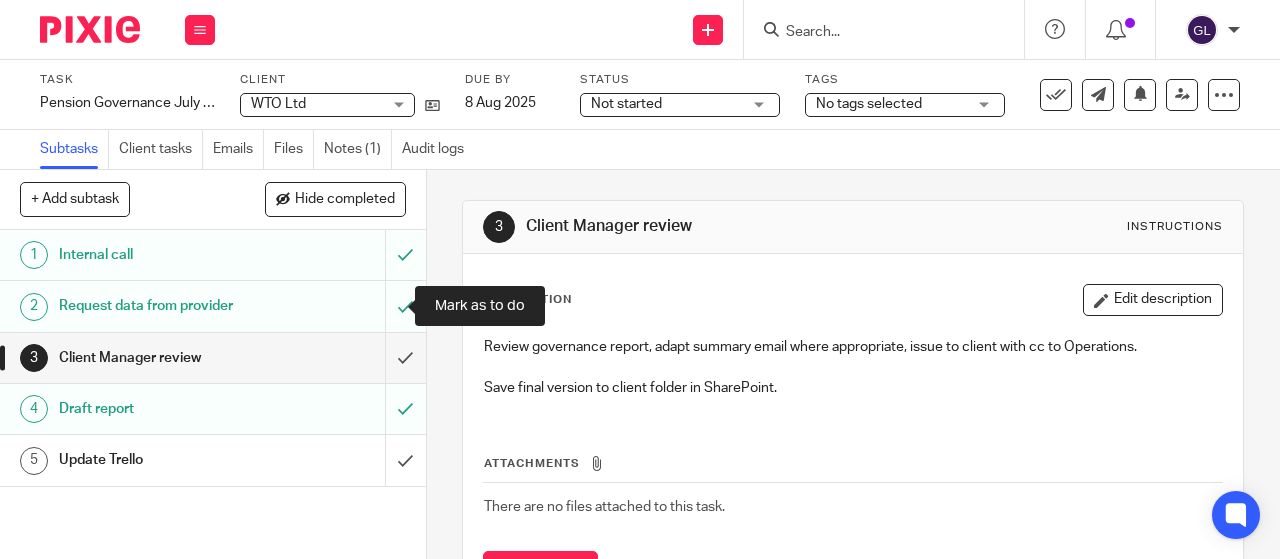 scroll, scrollTop: 0, scrollLeft: 0, axis: both 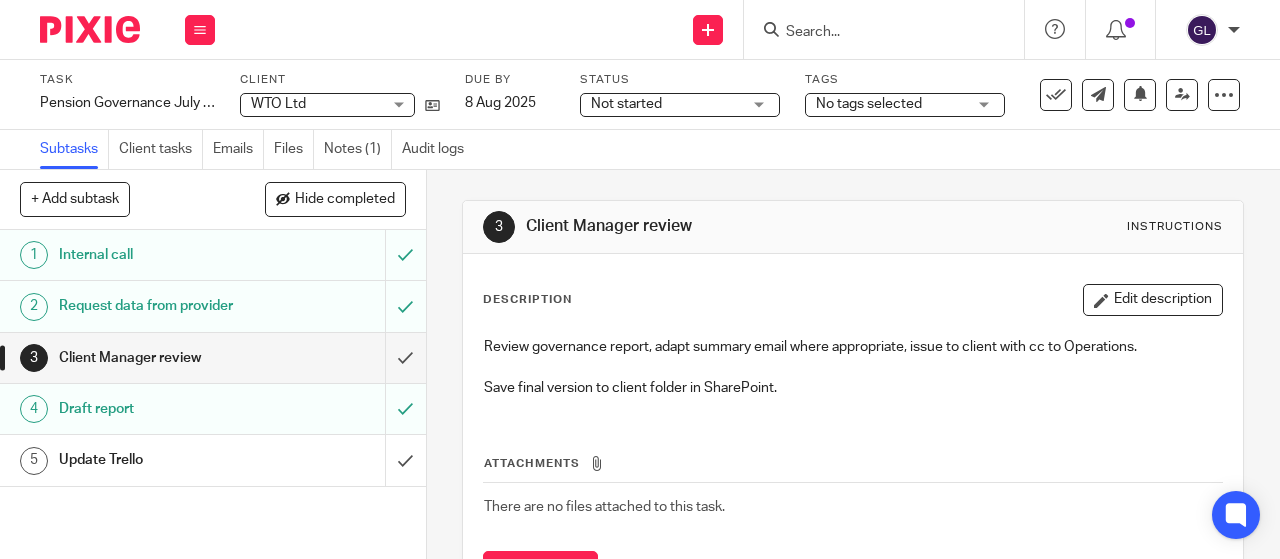 click on "Not started" at bounding box center (626, 104) 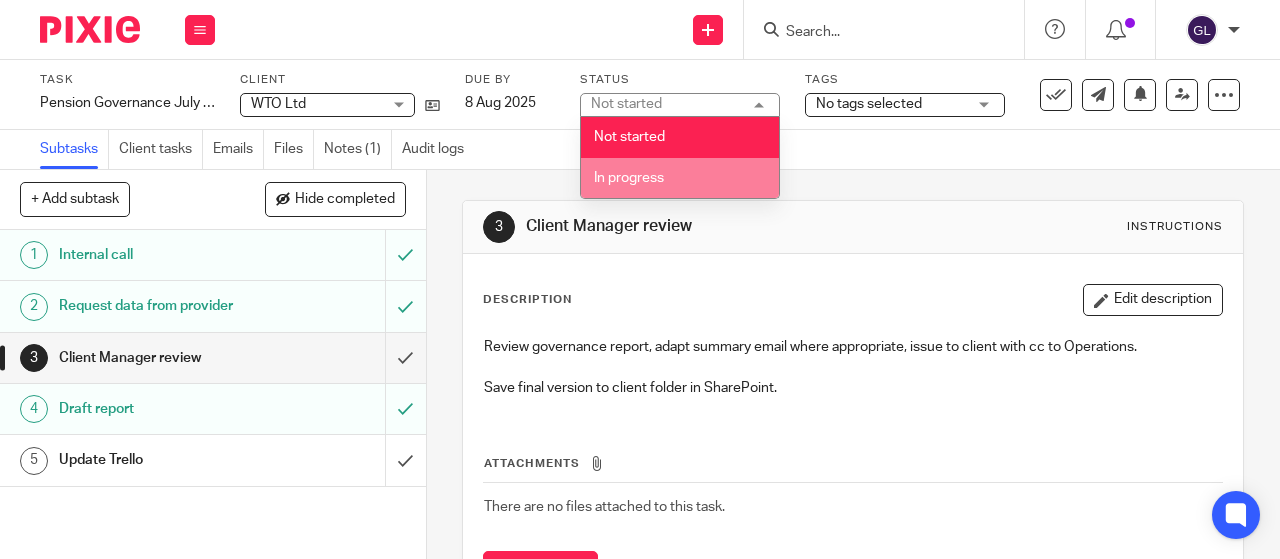 click on "In progress" at bounding box center (680, 178) 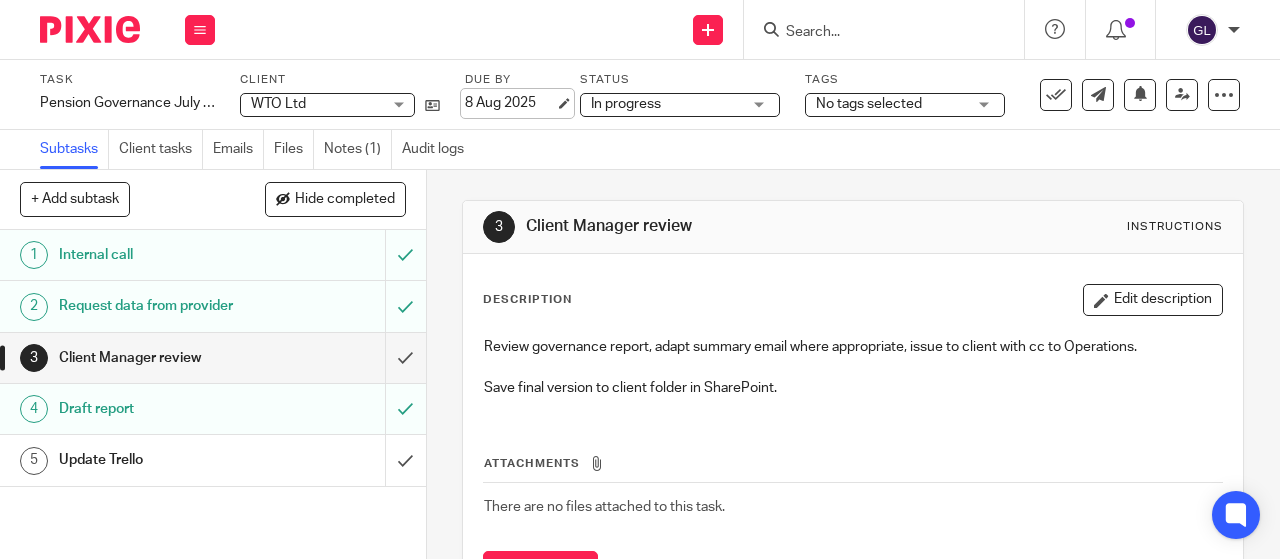 click on "8 Aug 2025" at bounding box center (510, 103) 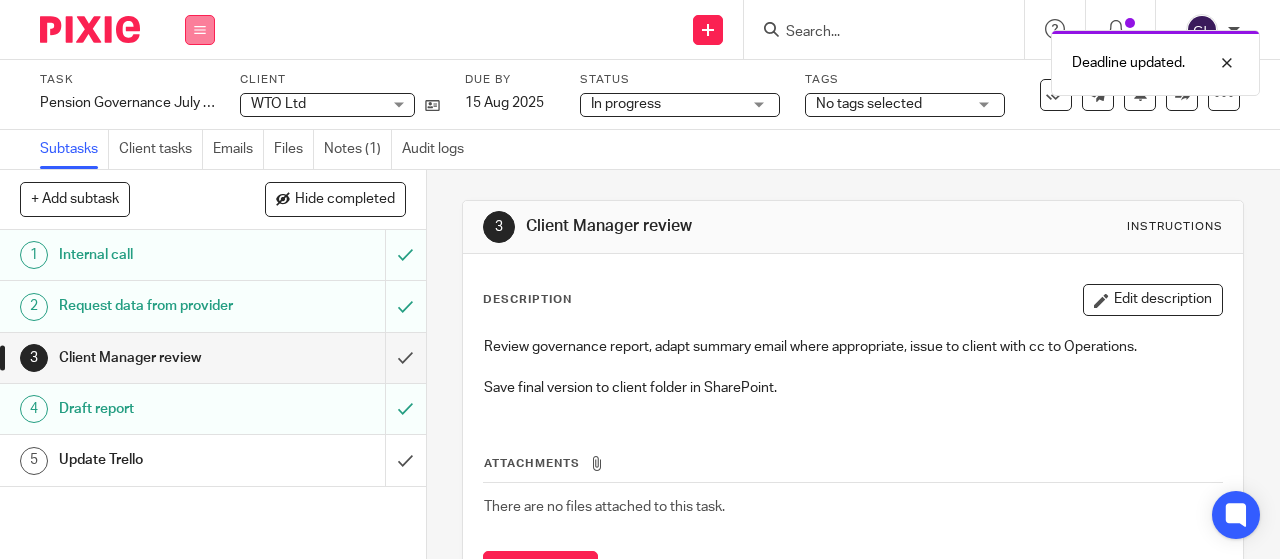 click at bounding box center [200, 30] 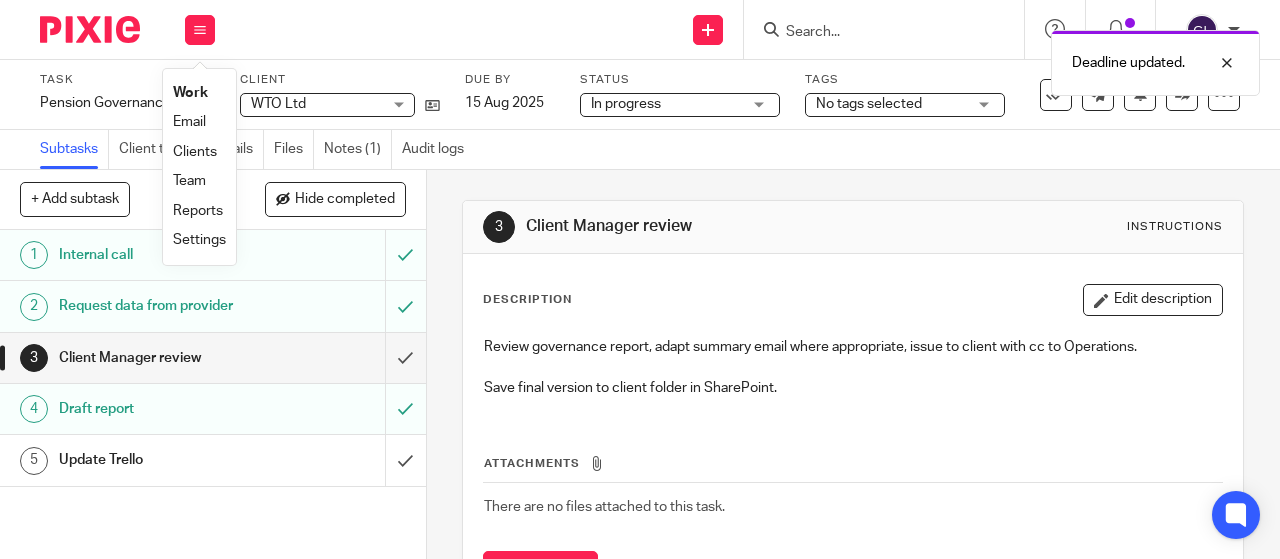 click on "Work" at bounding box center (190, 93) 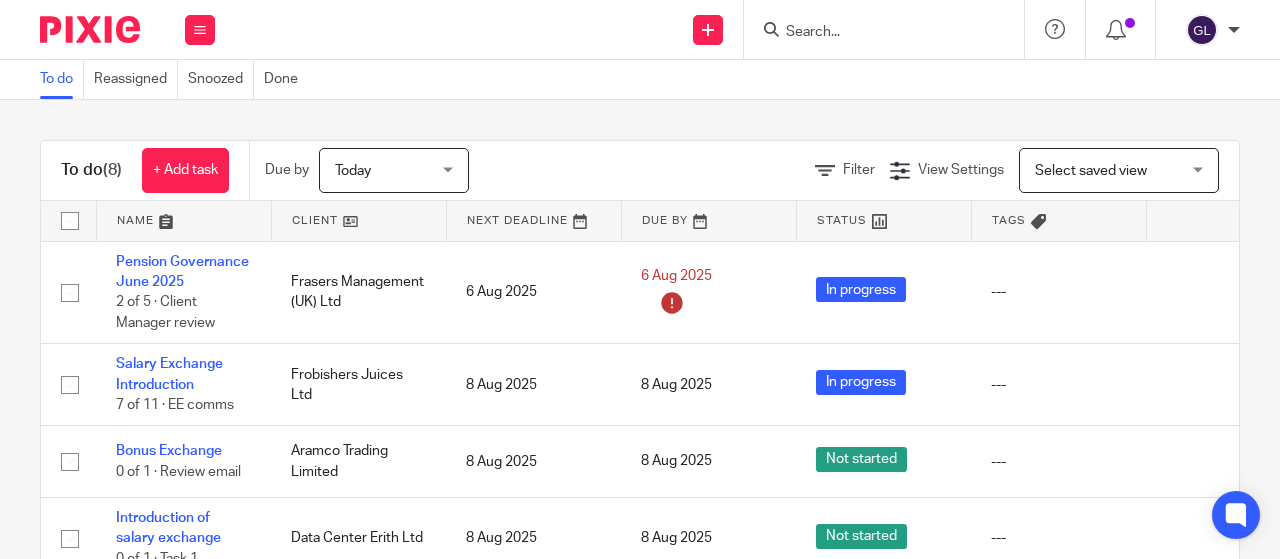 scroll, scrollTop: 0, scrollLeft: 0, axis: both 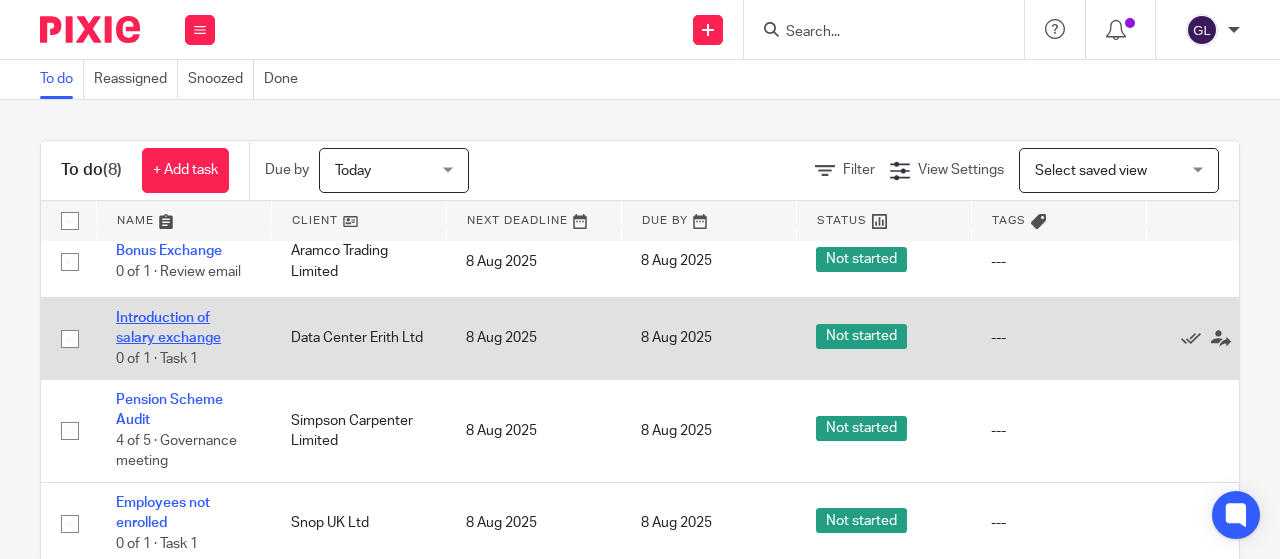 click on "Introduction of salary exchange" at bounding box center [168, 328] 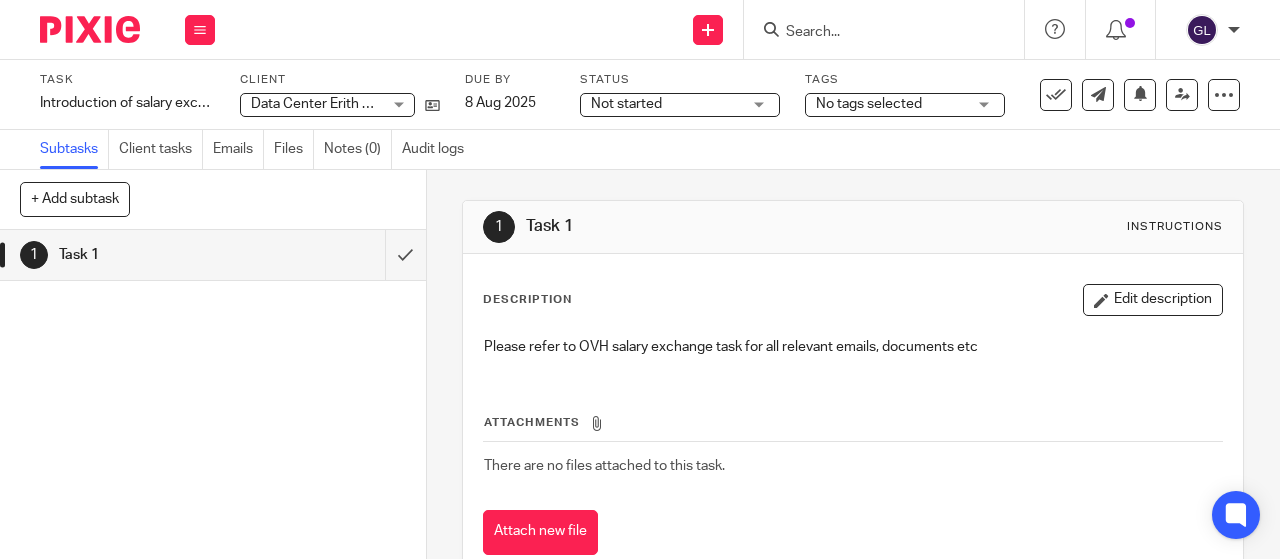 scroll, scrollTop: 0, scrollLeft: 0, axis: both 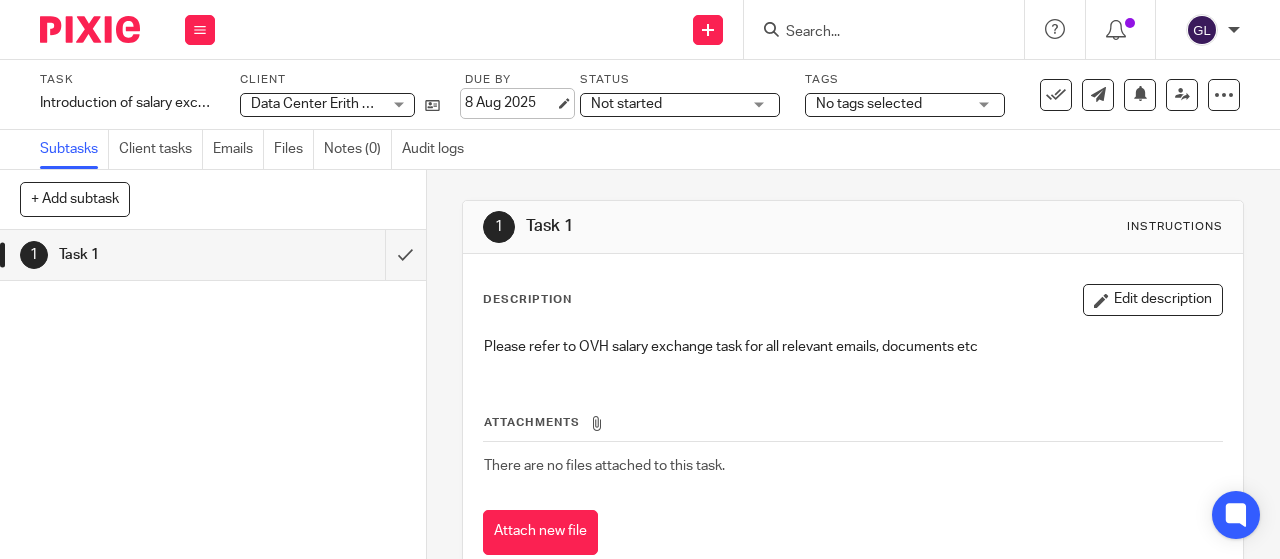 click on "8 Aug 2025" at bounding box center (510, 103) 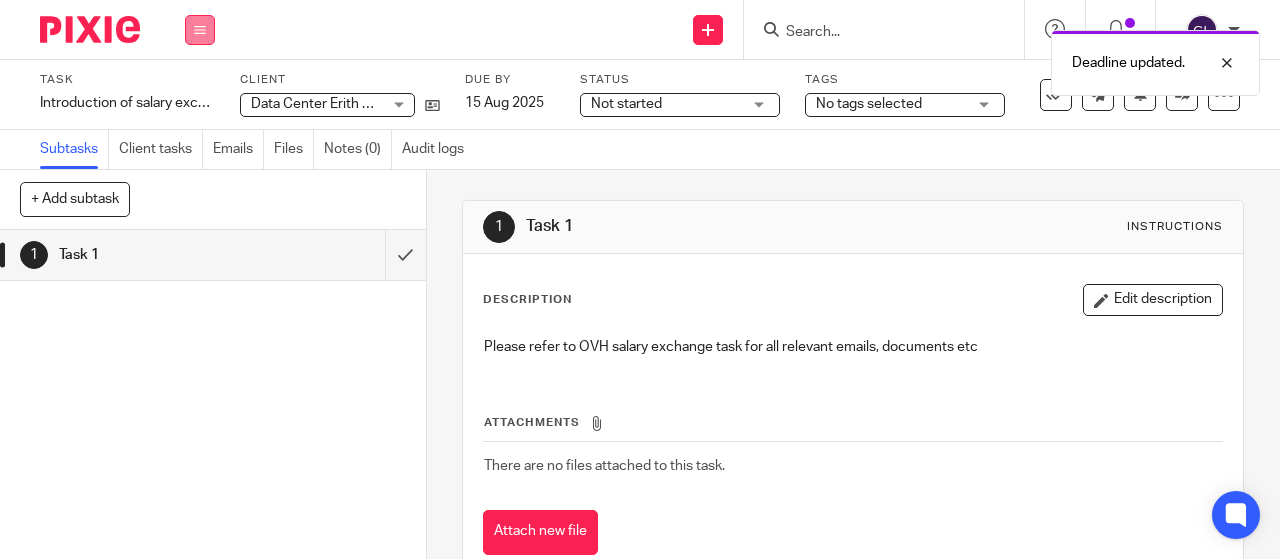 click at bounding box center [200, 30] 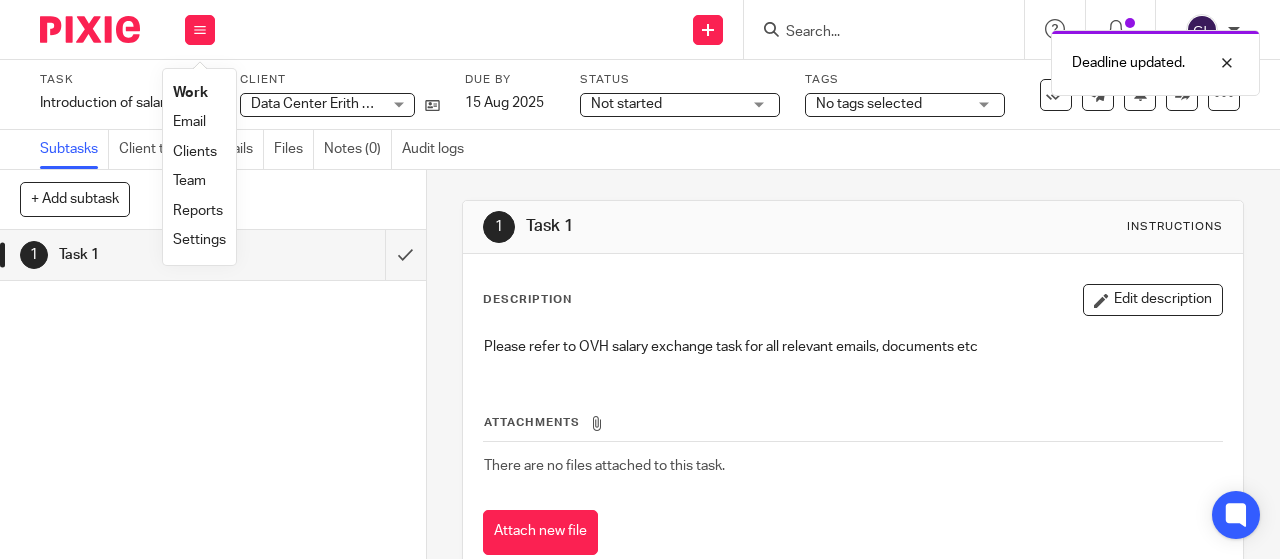 click on "Work" at bounding box center (190, 93) 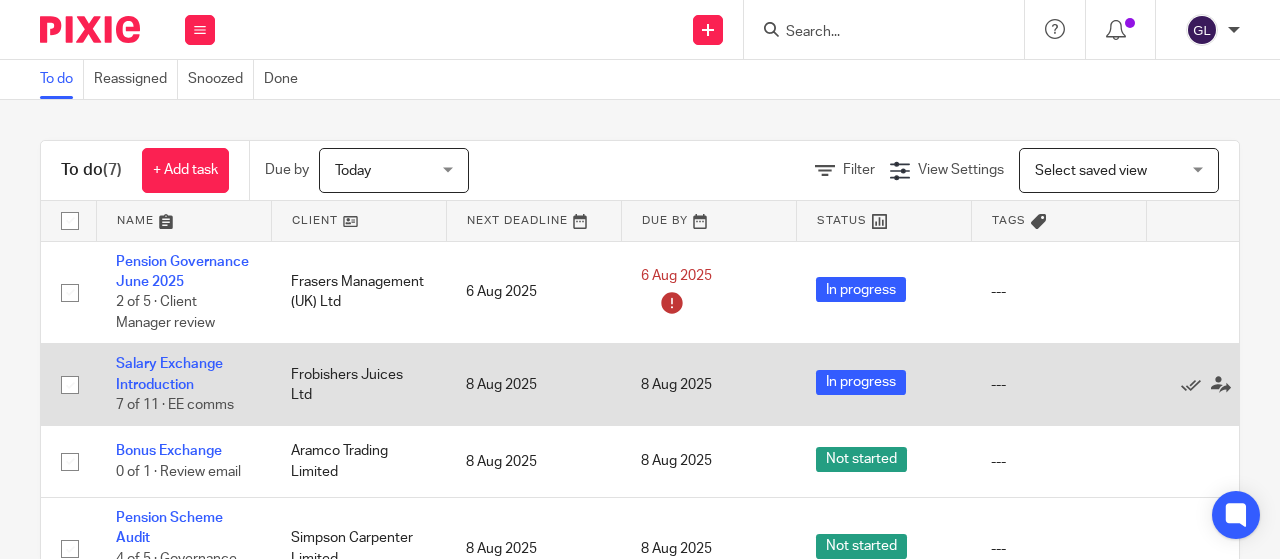 scroll, scrollTop: 0, scrollLeft: 0, axis: both 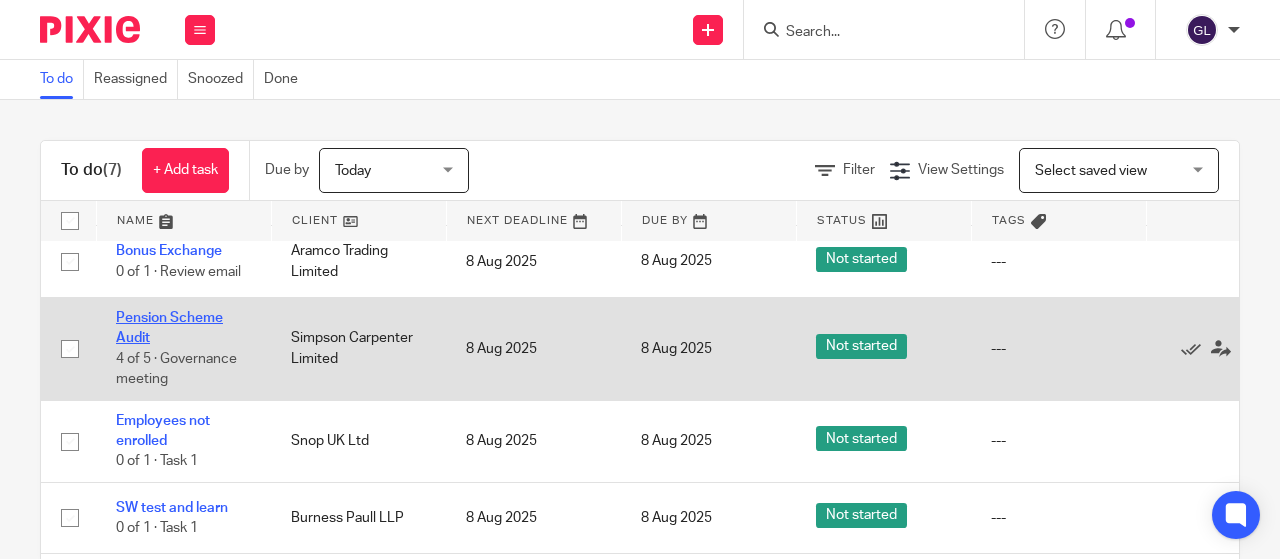 click on "Pension Scheme Audit" at bounding box center (169, 328) 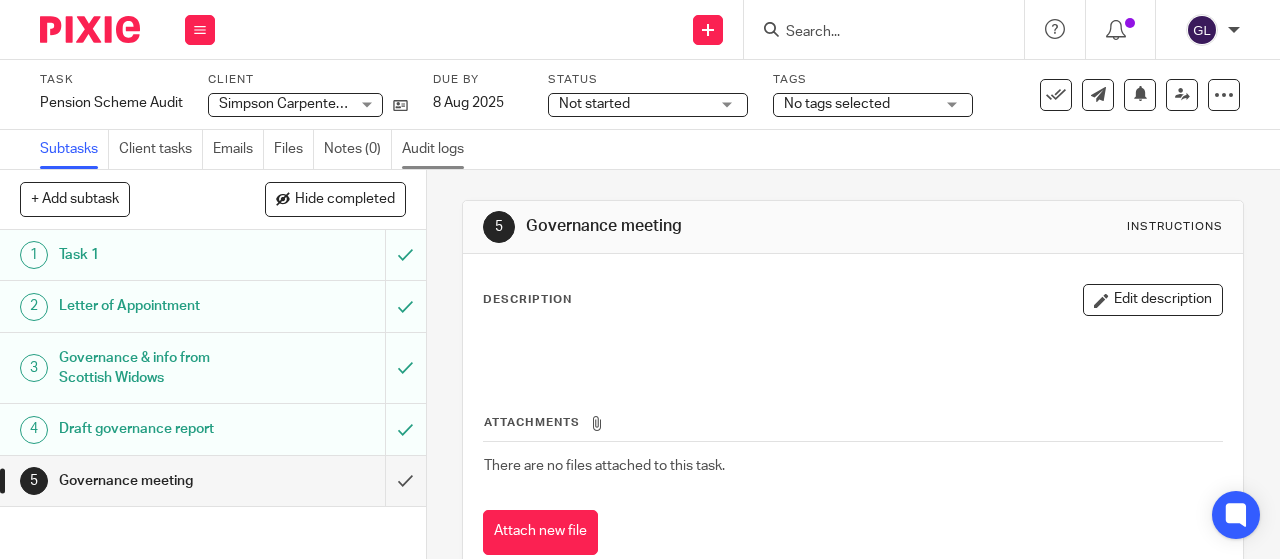 scroll, scrollTop: 0, scrollLeft: 0, axis: both 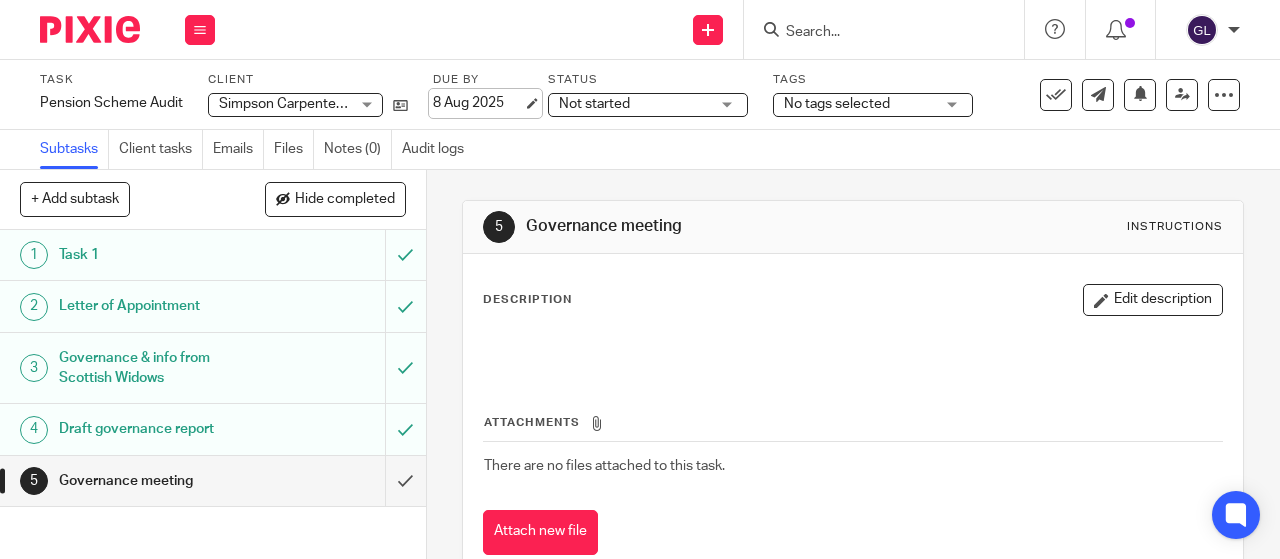 click on "8 Aug 2025" at bounding box center (478, 103) 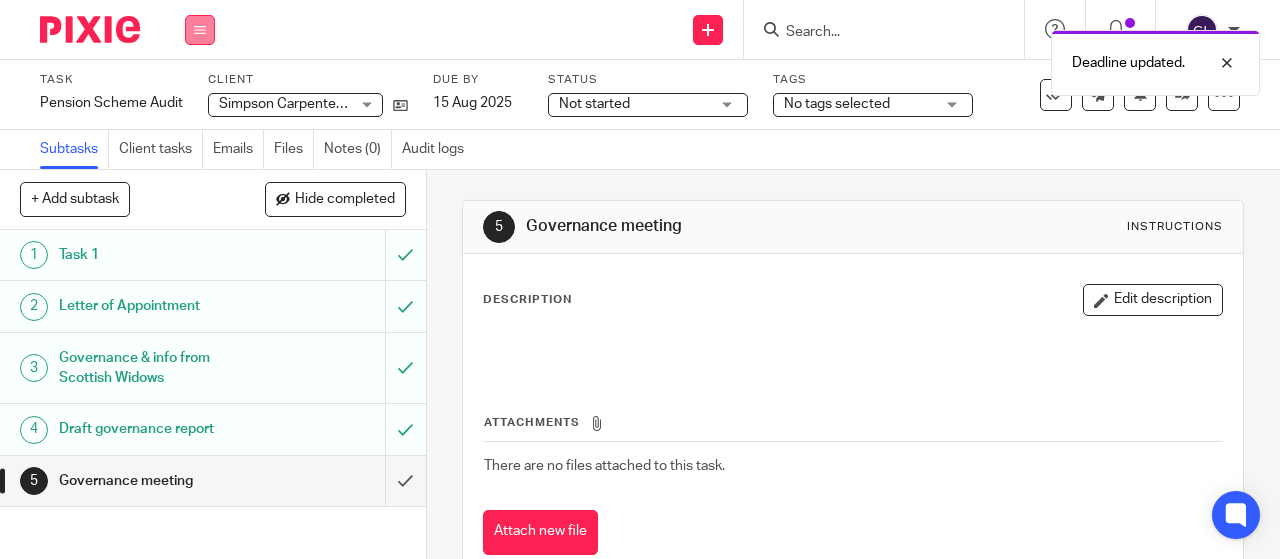 click at bounding box center (200, 30) 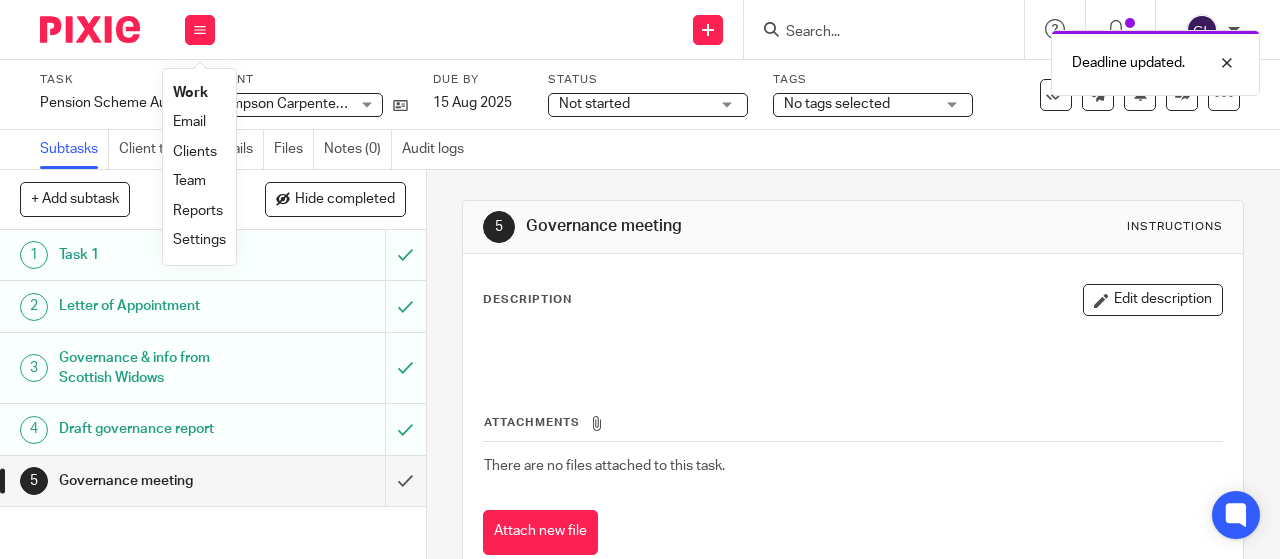 click on "Work" at bounding box center [190, 93] 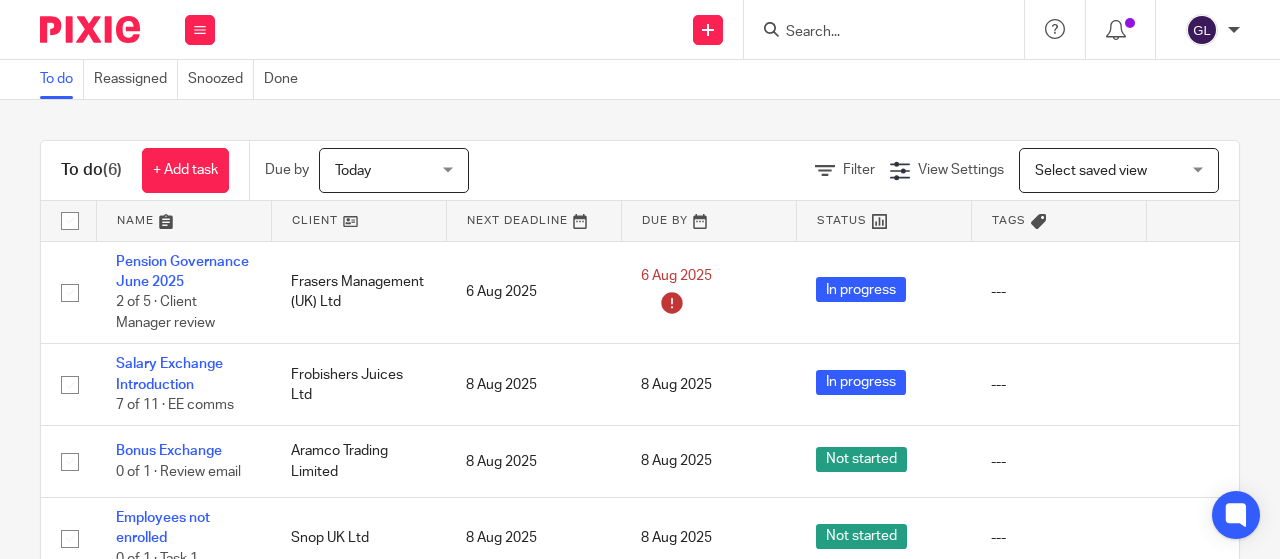scroll, scrollTop: 0, scrollLeft: 0, axis: both 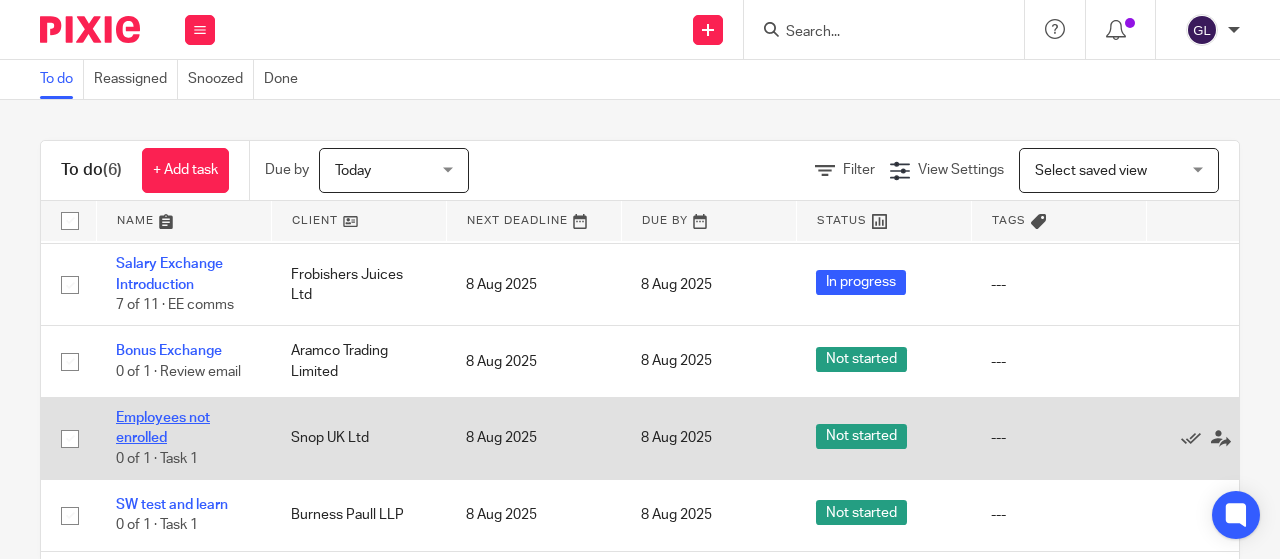 click on "Employees not enrolled" at bounding box center [163, 428] 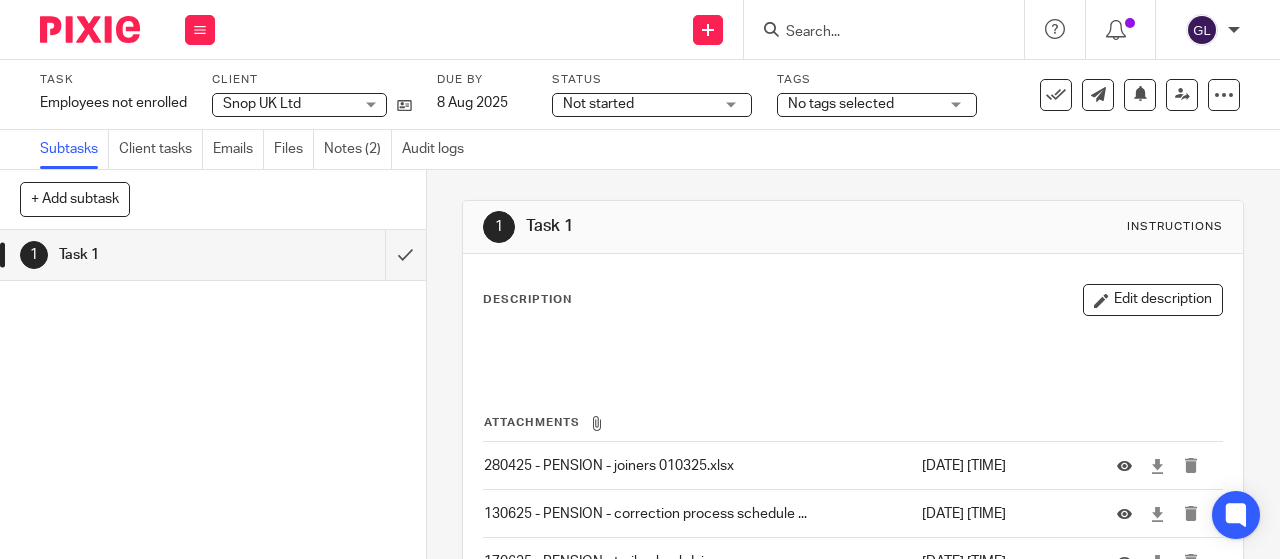 scroll, scrollTop: 0, scrollLeft: 0, axis: both 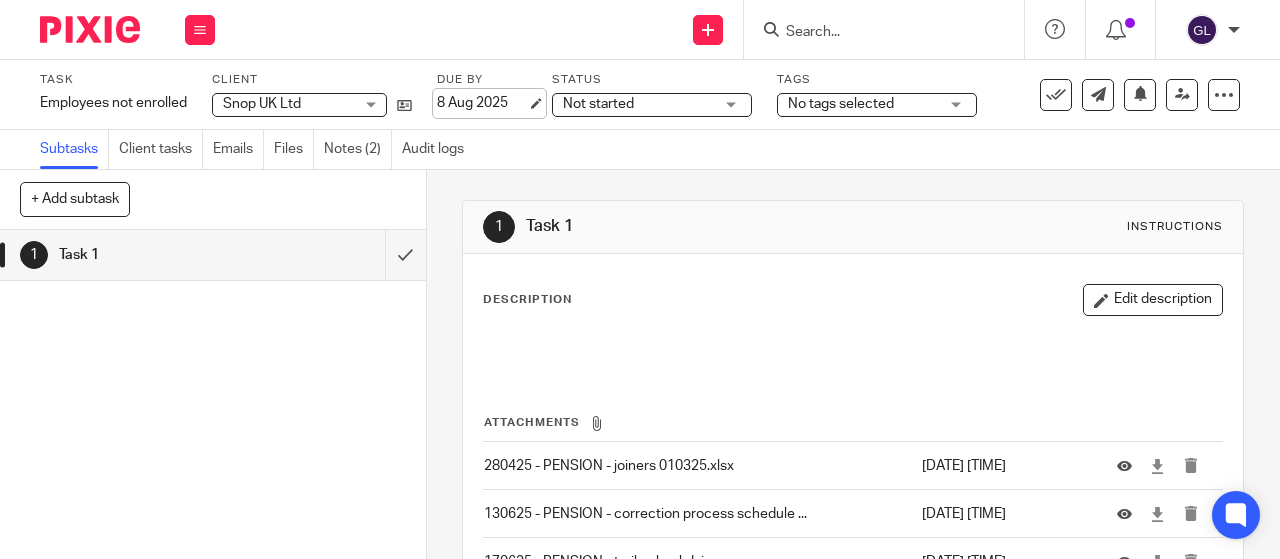 click on "8 Aug 2025" at bounding box center (482, 103) 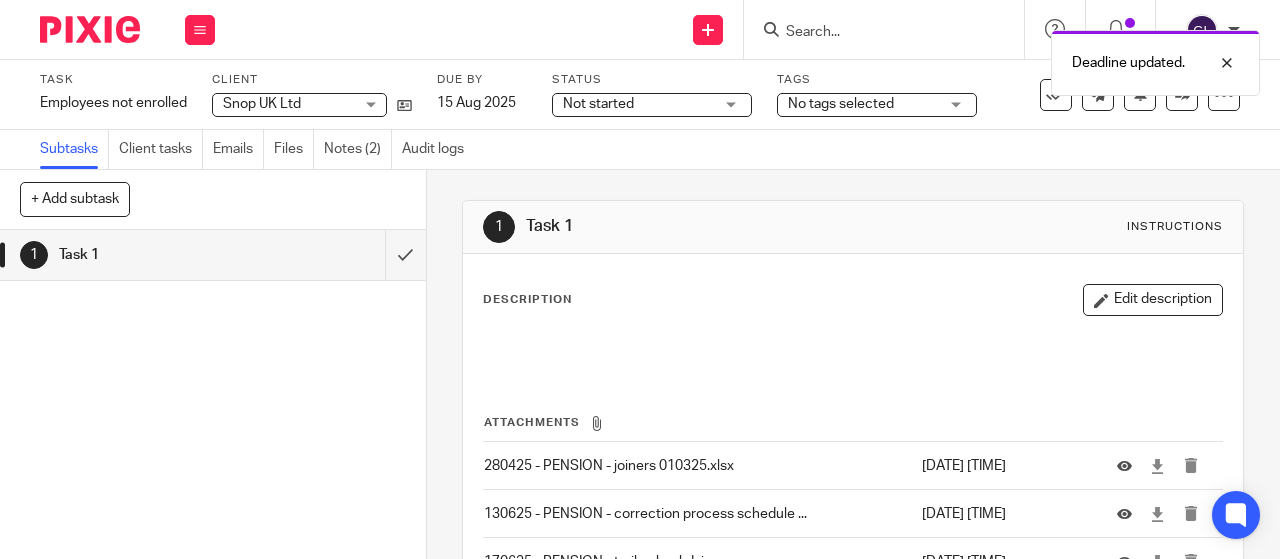 click on "Not started" at bounding box center (598, 104) 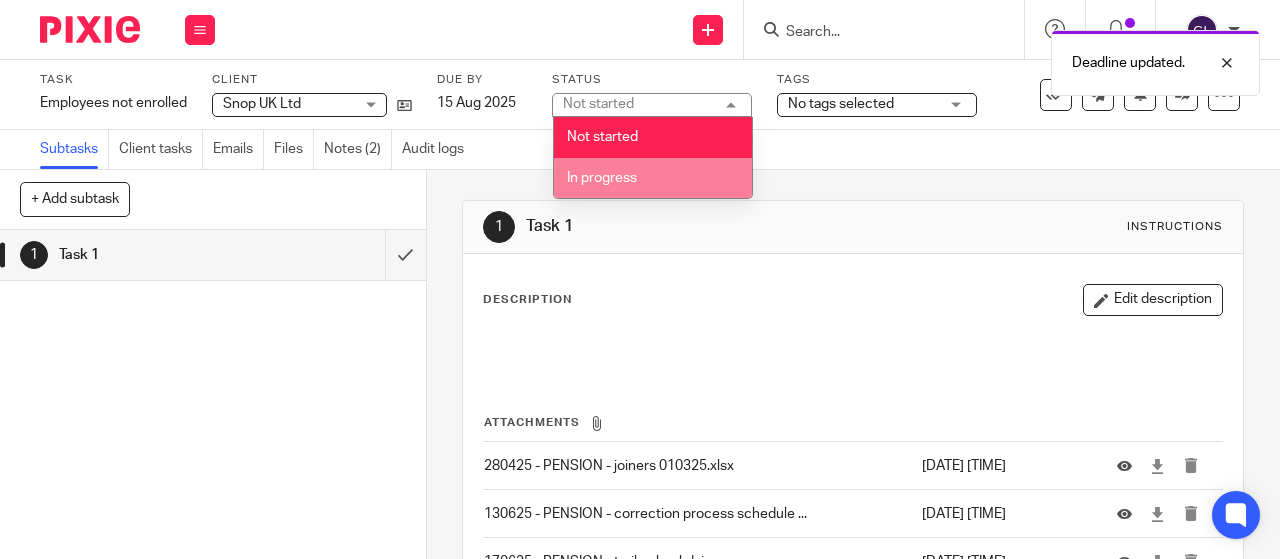 click on "In progress" at bounding box center (602, 178) 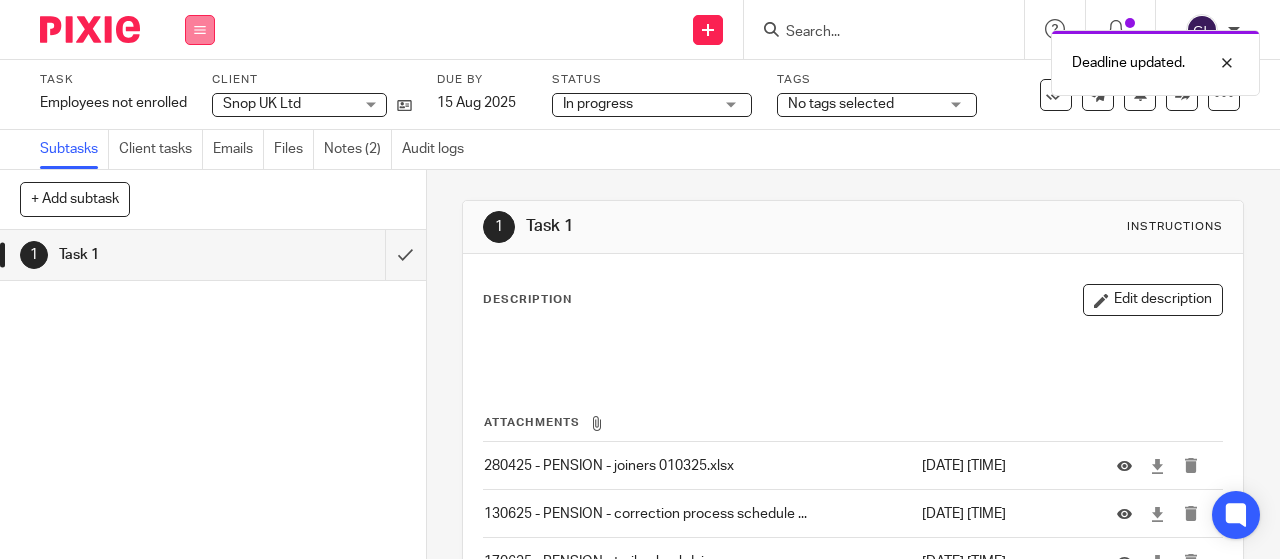 click at bounding box center (200, 30) 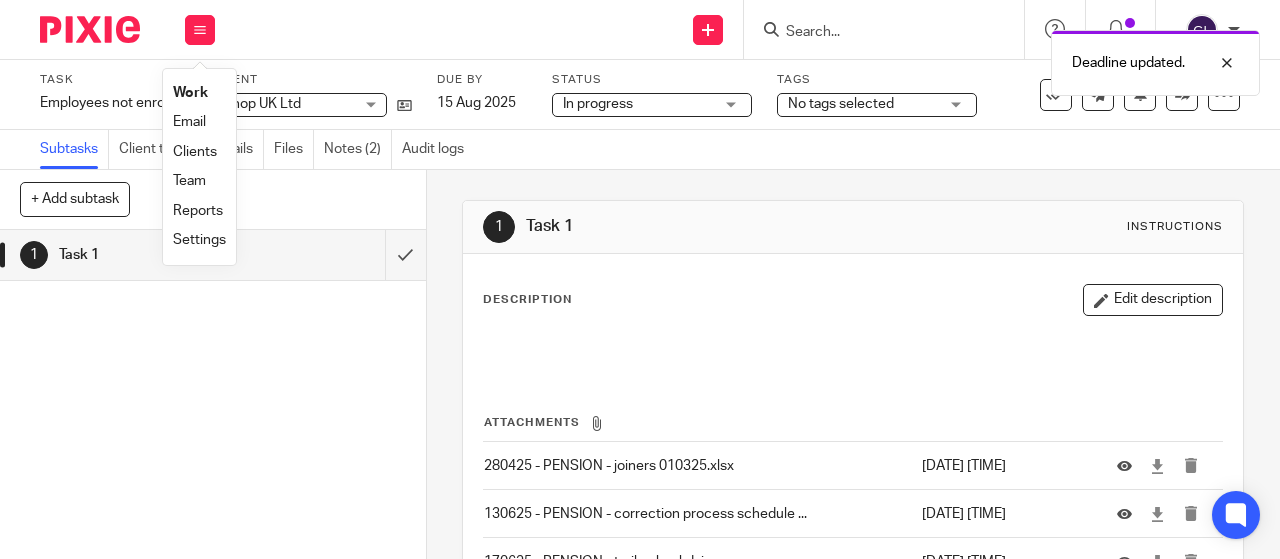 click on "Work" at bounding box center (190, 93) 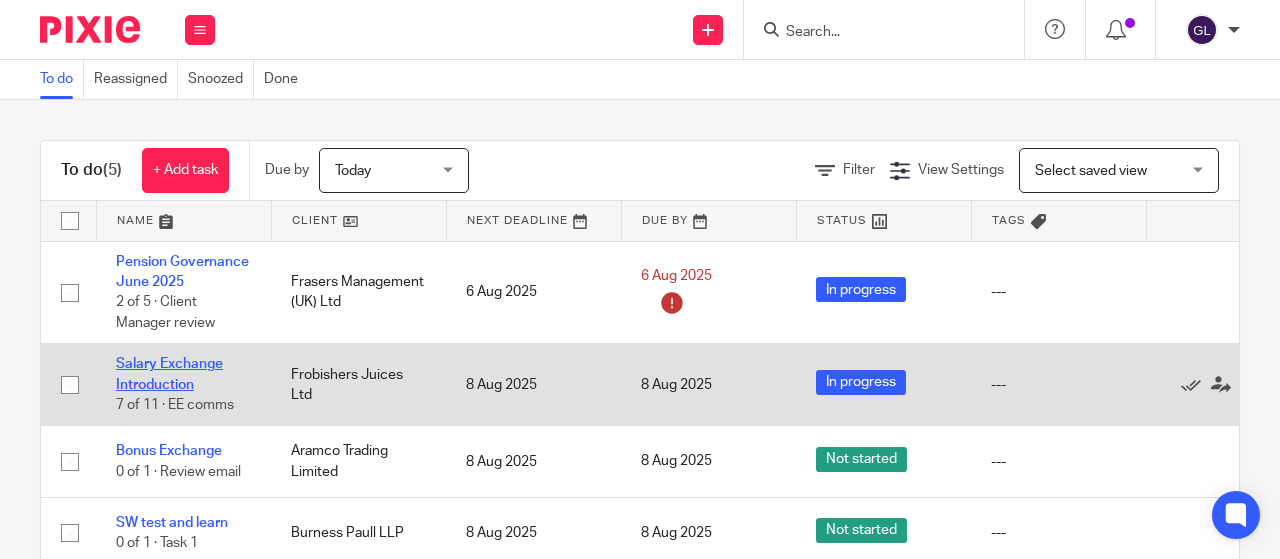 scroll, scrollTop: 0, scrollLeft: 0, axis: both 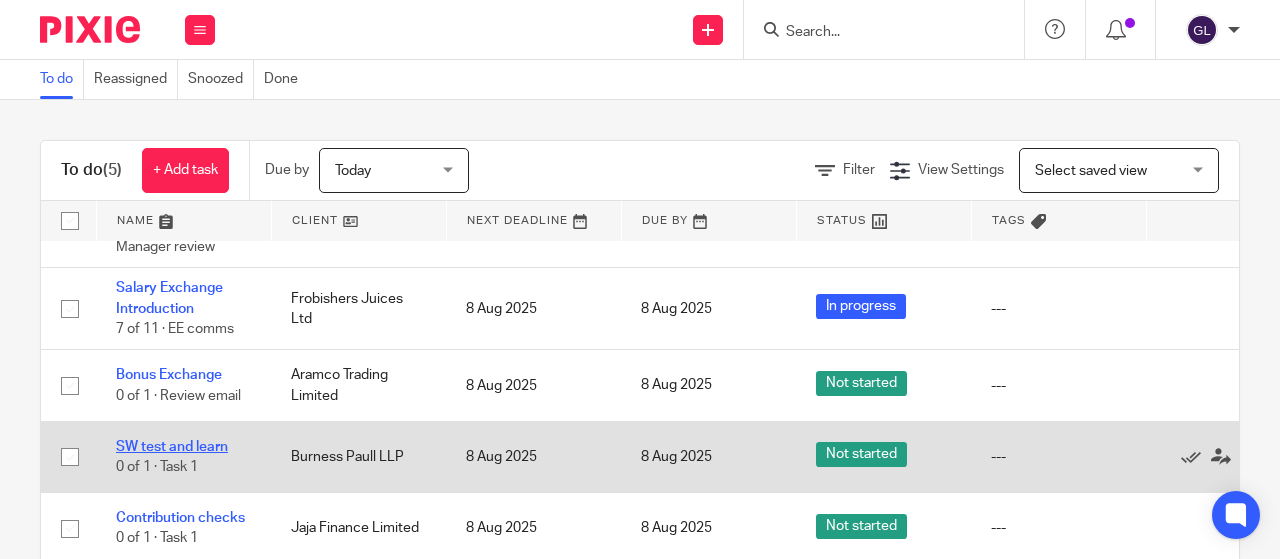 click on "SW test and learn" at bounding box center (172, 447) 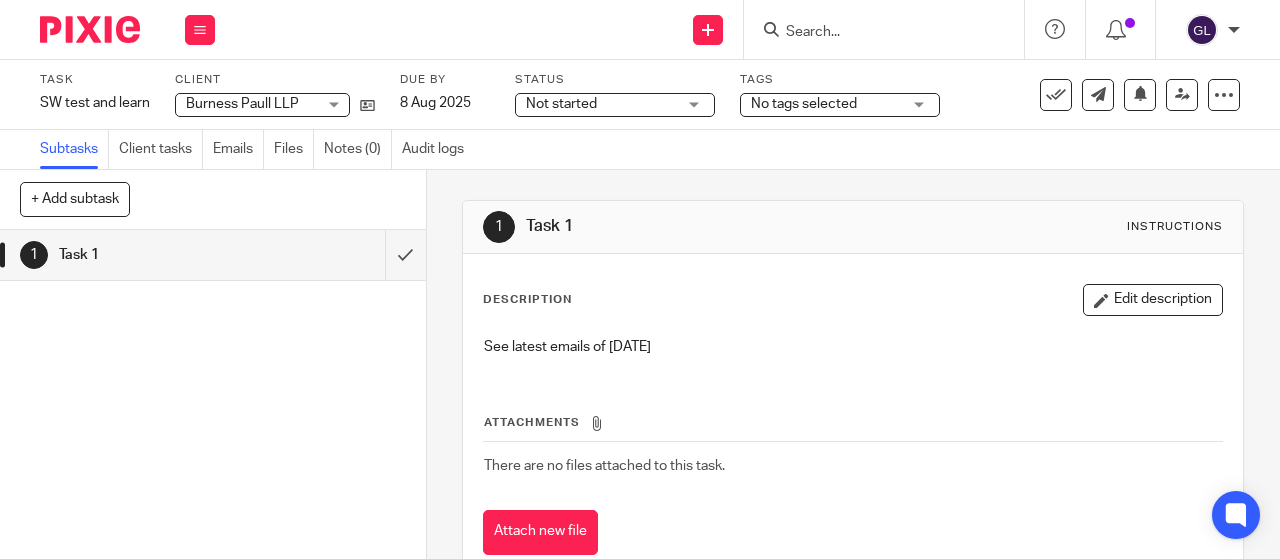 scroll, scrollTop: 0, scrollLeft: 0, axis: both 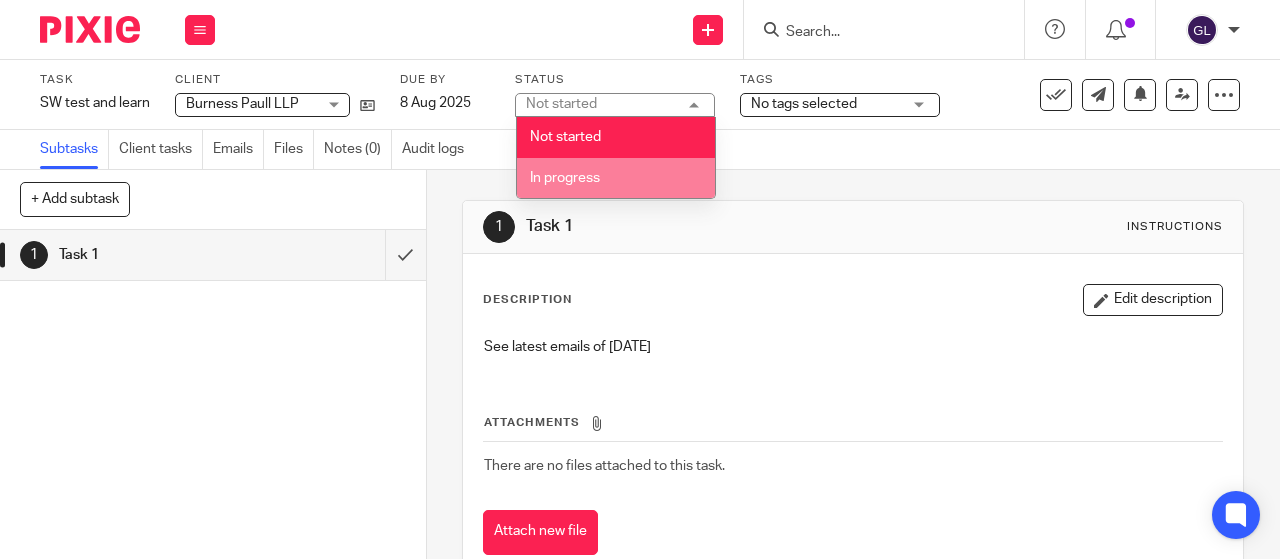 click on "In progress" at bounding box center [565, 178] 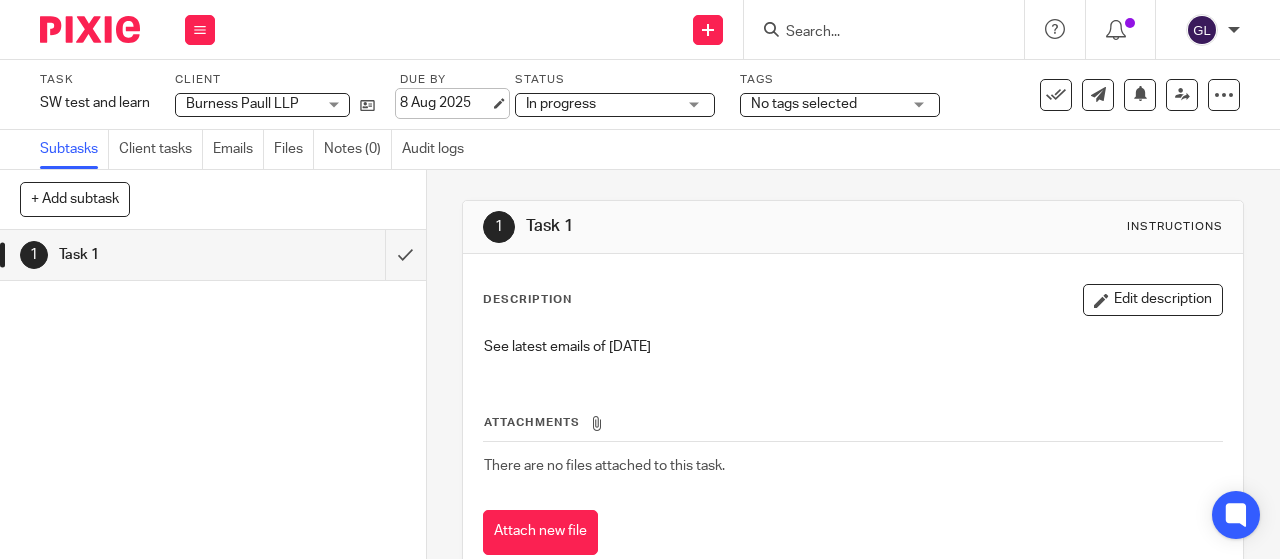 click on "8 Aug 2025" at bounding box center (445, 103) 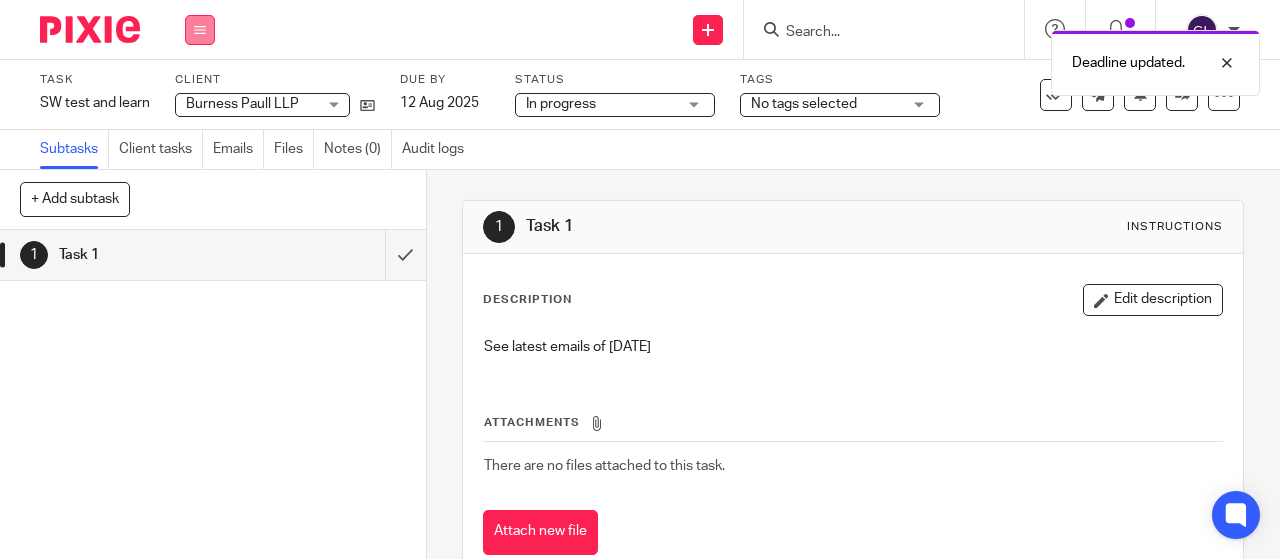 click at bounding box center (200, 30) 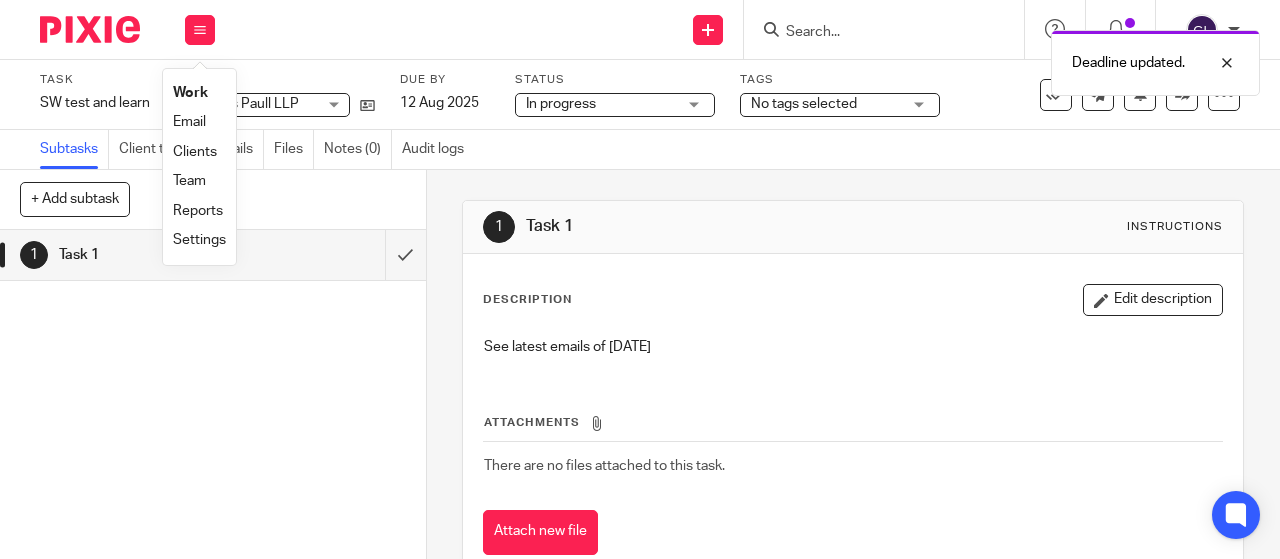 click on "Work" at bounding box center [190, 93] 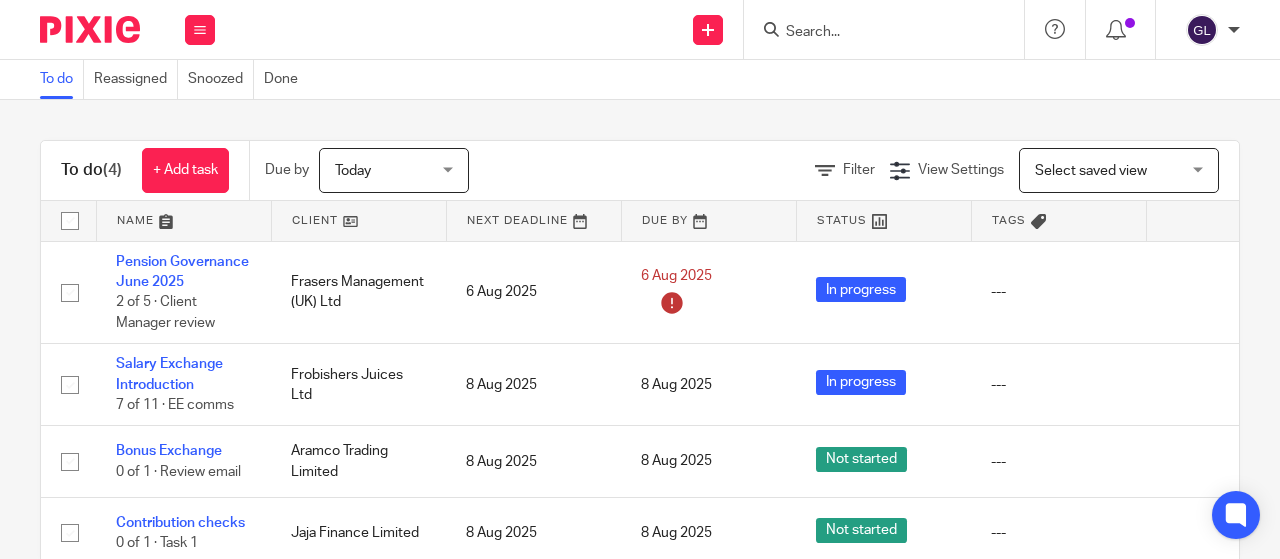 scroll, scrollTop: 0, scrollLeft: 0, axis: both 